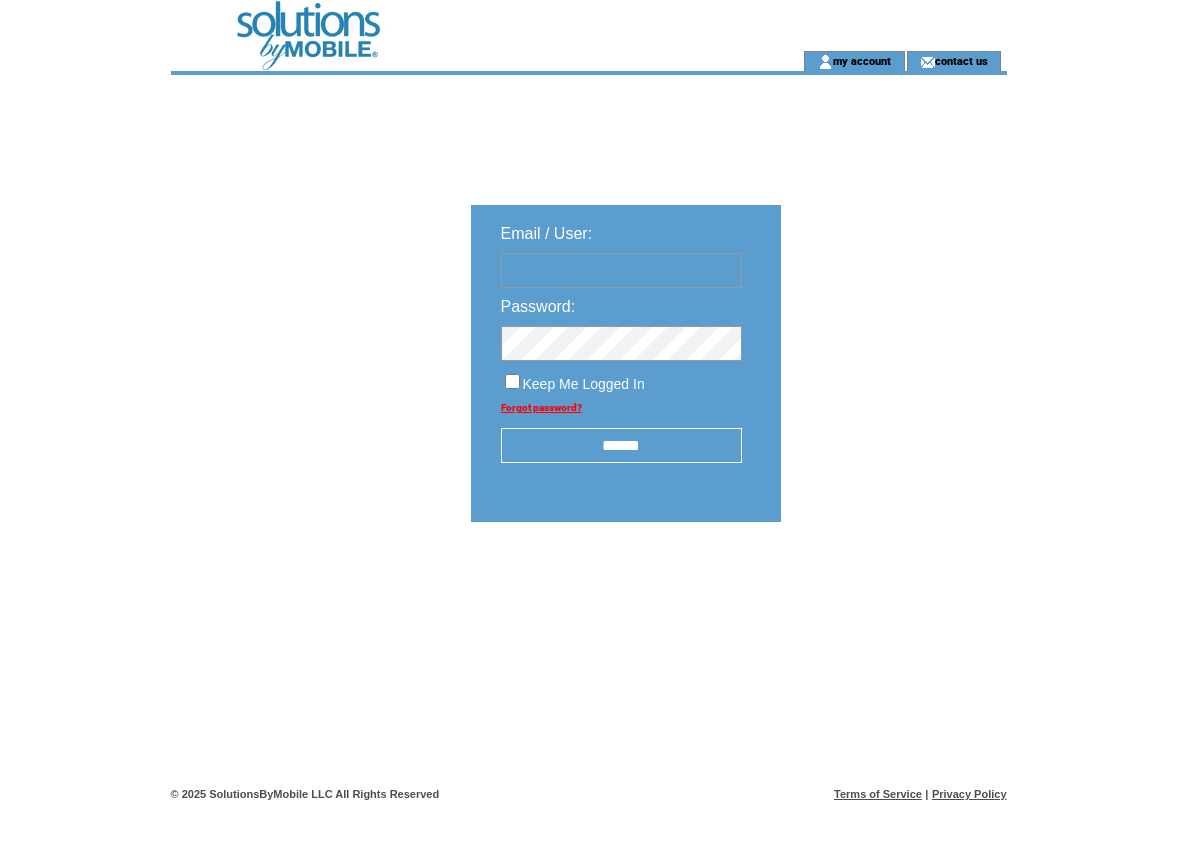 scroll, scrollTop: 0, scrollLeft: 0, axis: both 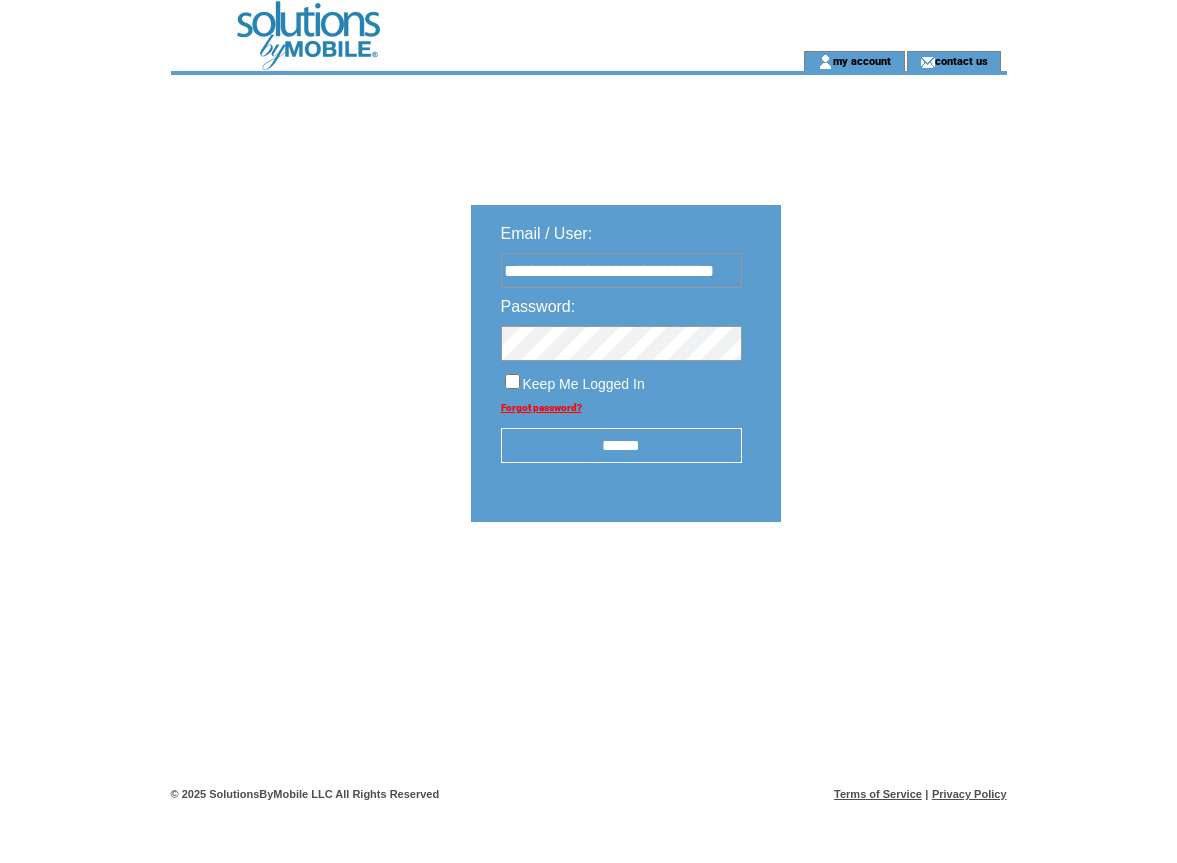 click on "******" at bounding box center (621, 445) 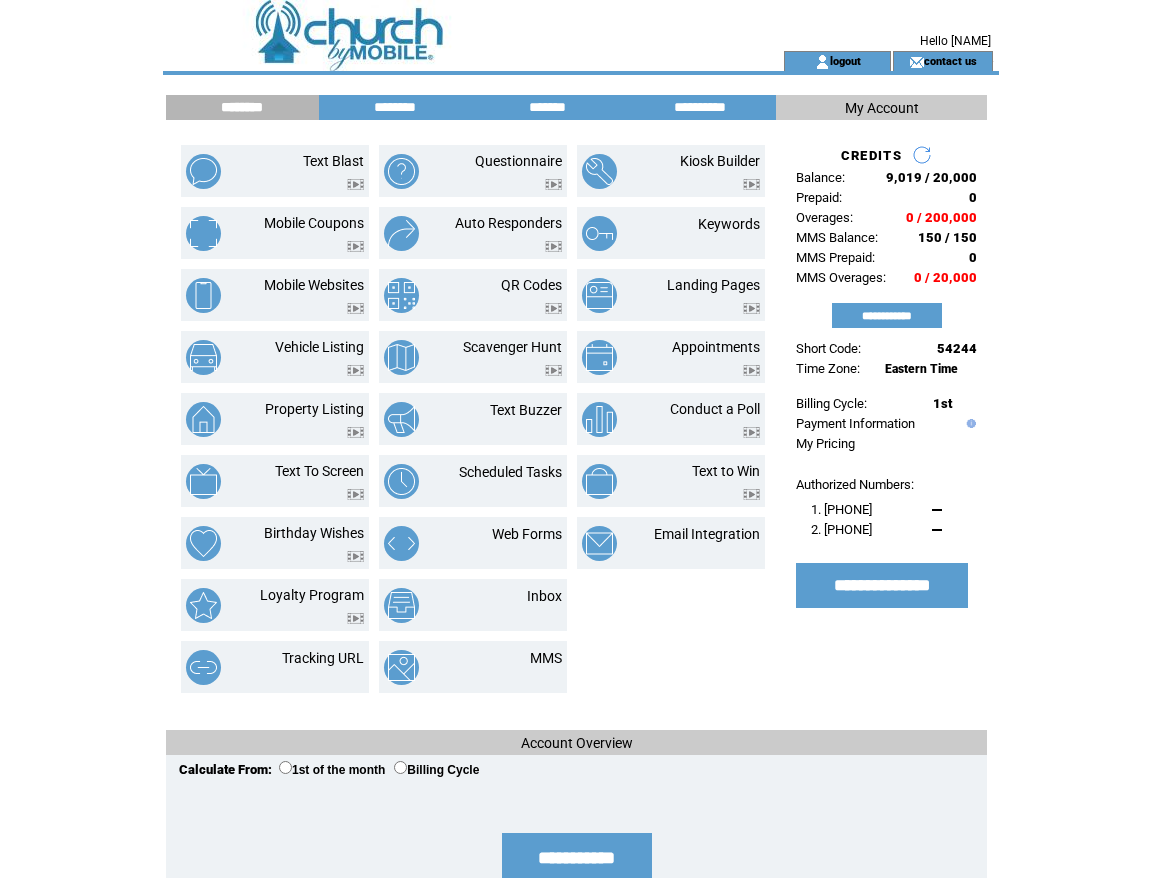 scroll, scrollTop: 0, scrollLeft: 0, axis: both 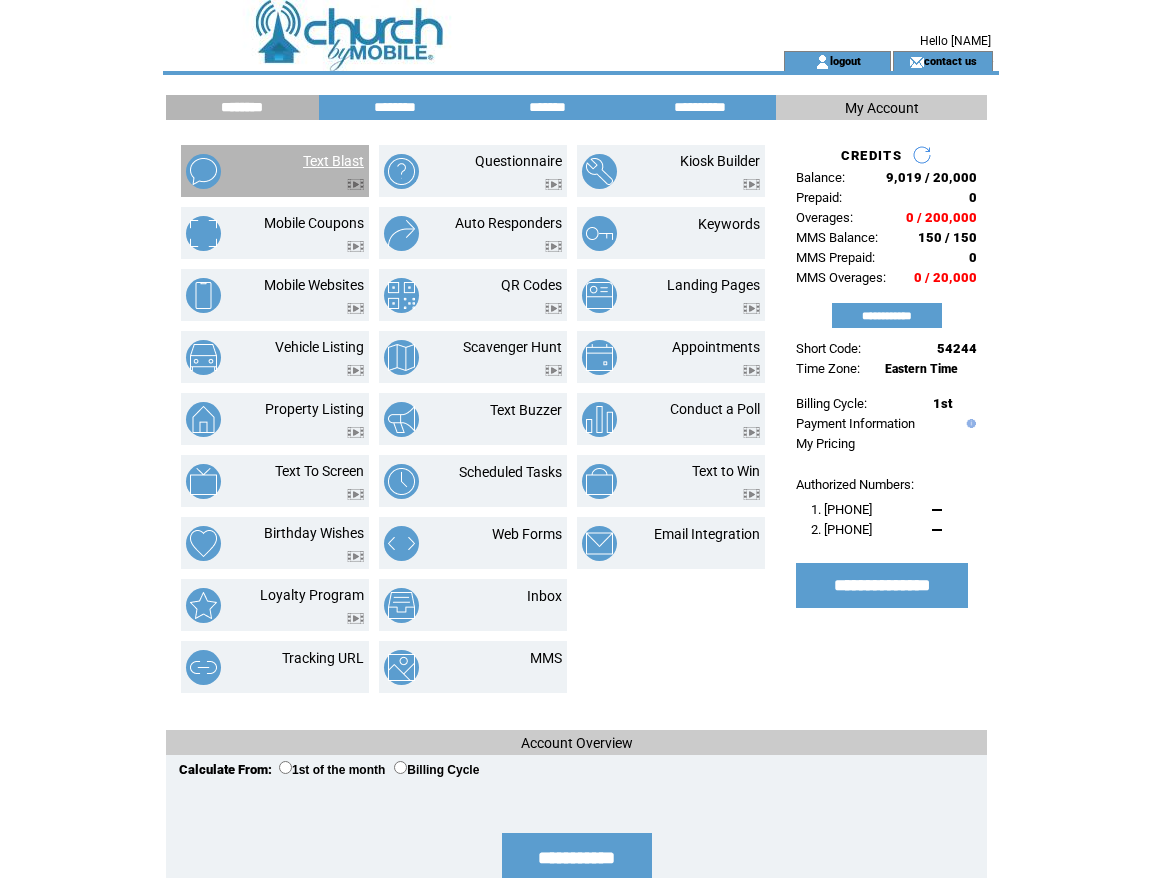 click on "Text Blast" at bounding box center (333, 161) 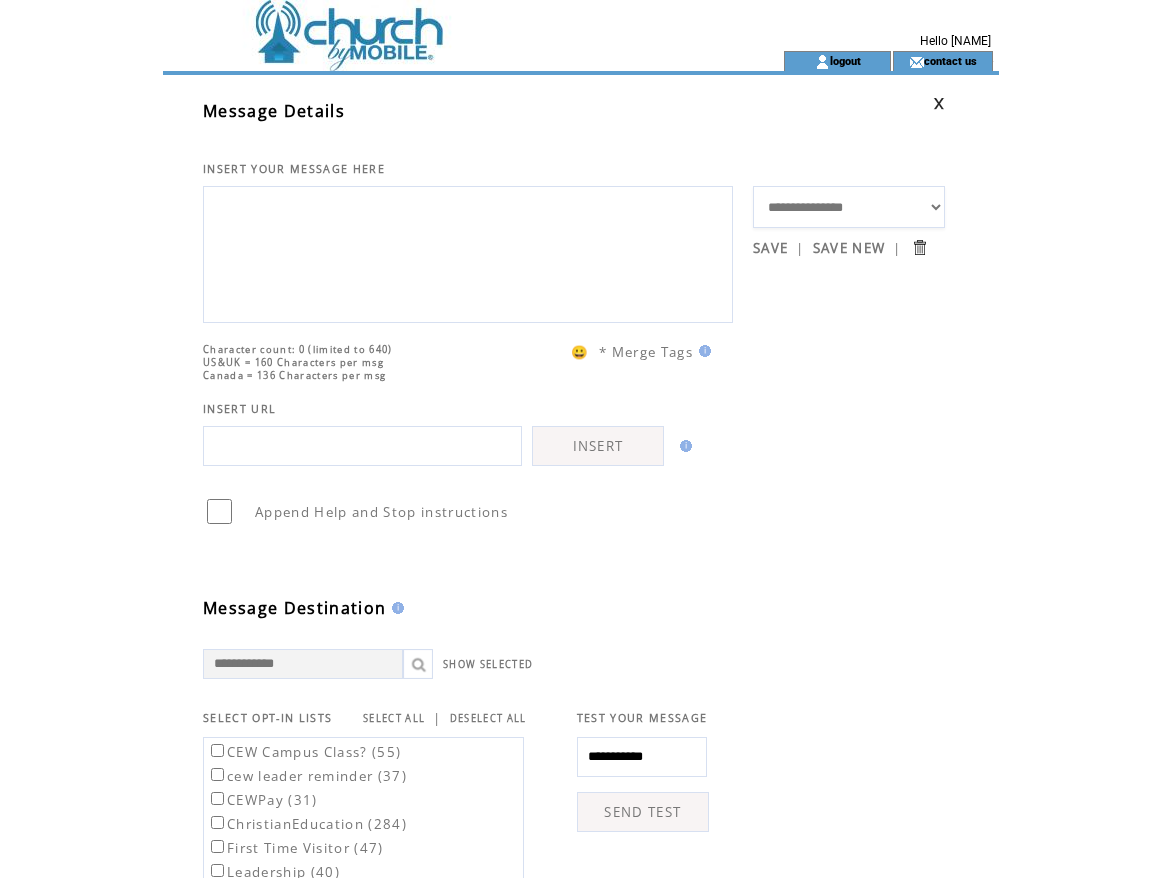 scroll, scrollTop: 0, scrollLeft: 0, axis: both 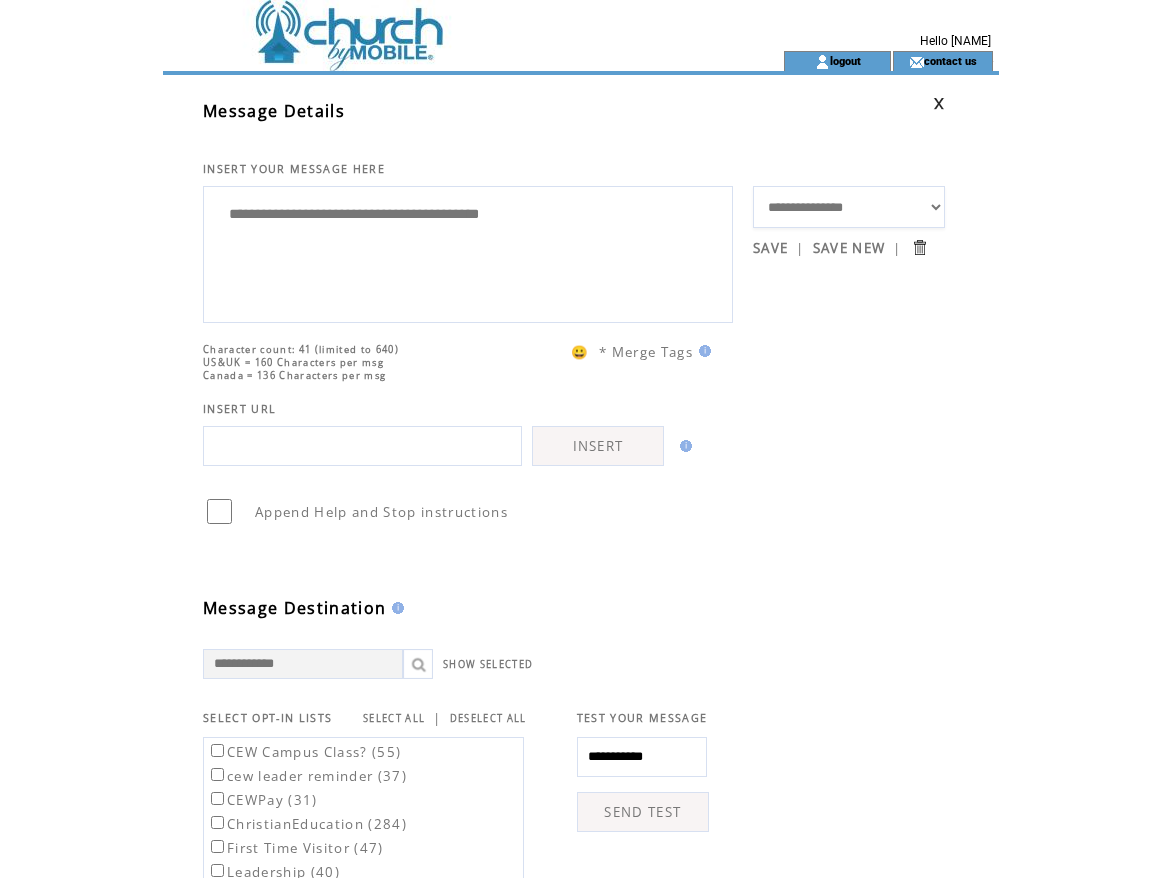 paste on "**********" 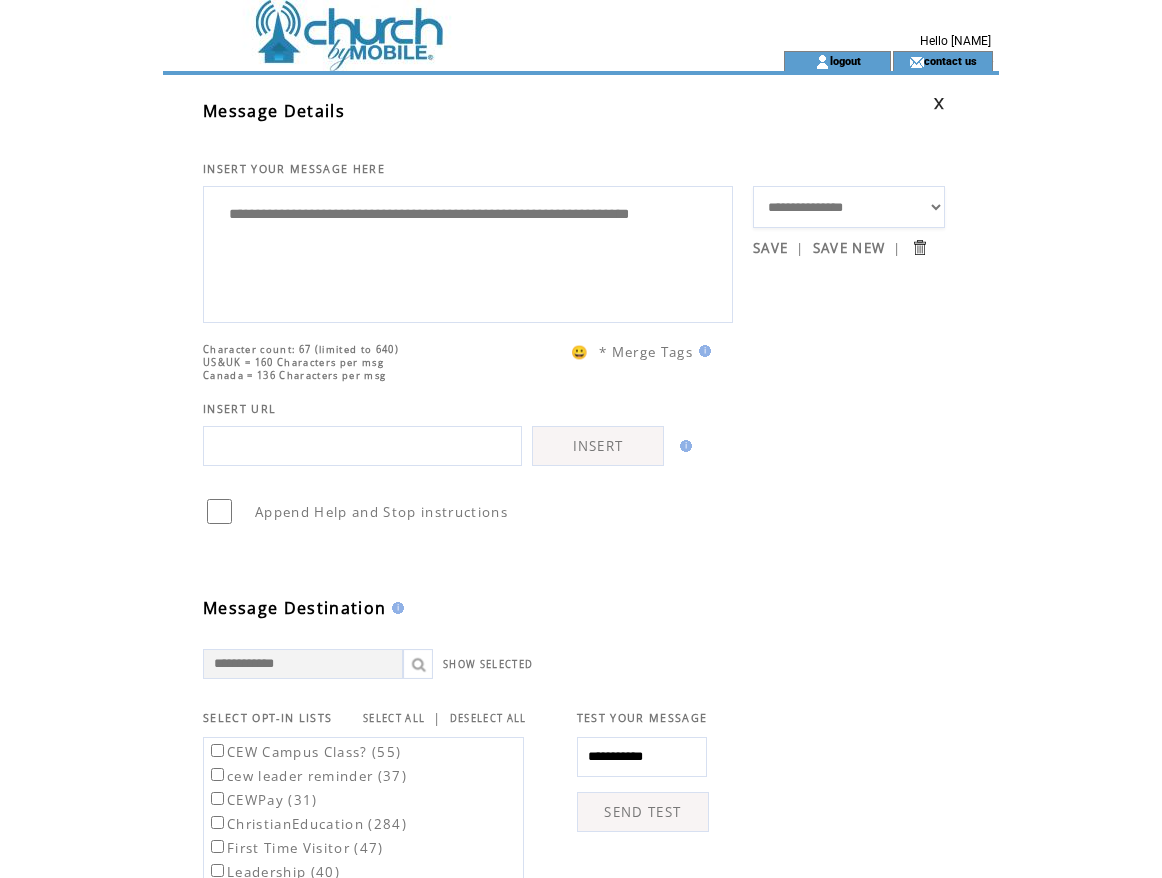 type on "**********" 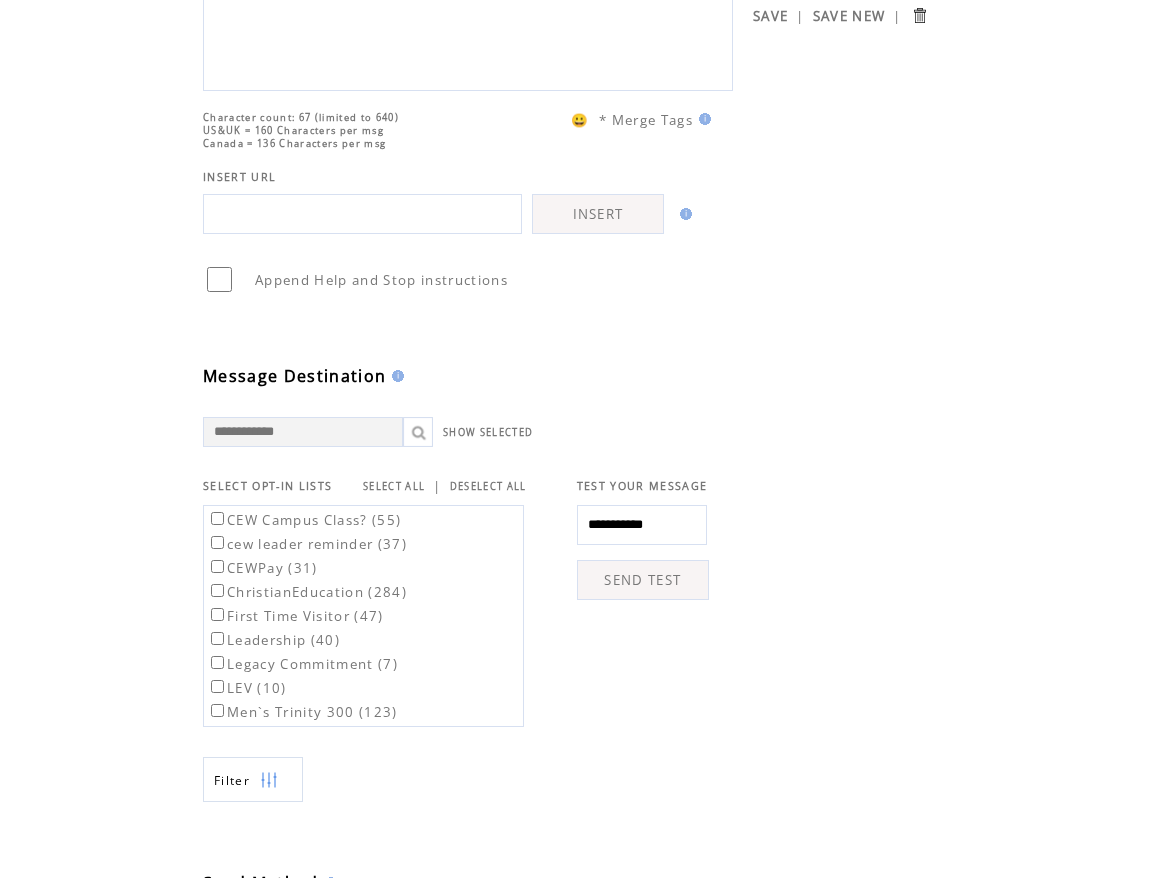 scroll, scrollTop: 500, scrollLeft: 0, axis: vertical 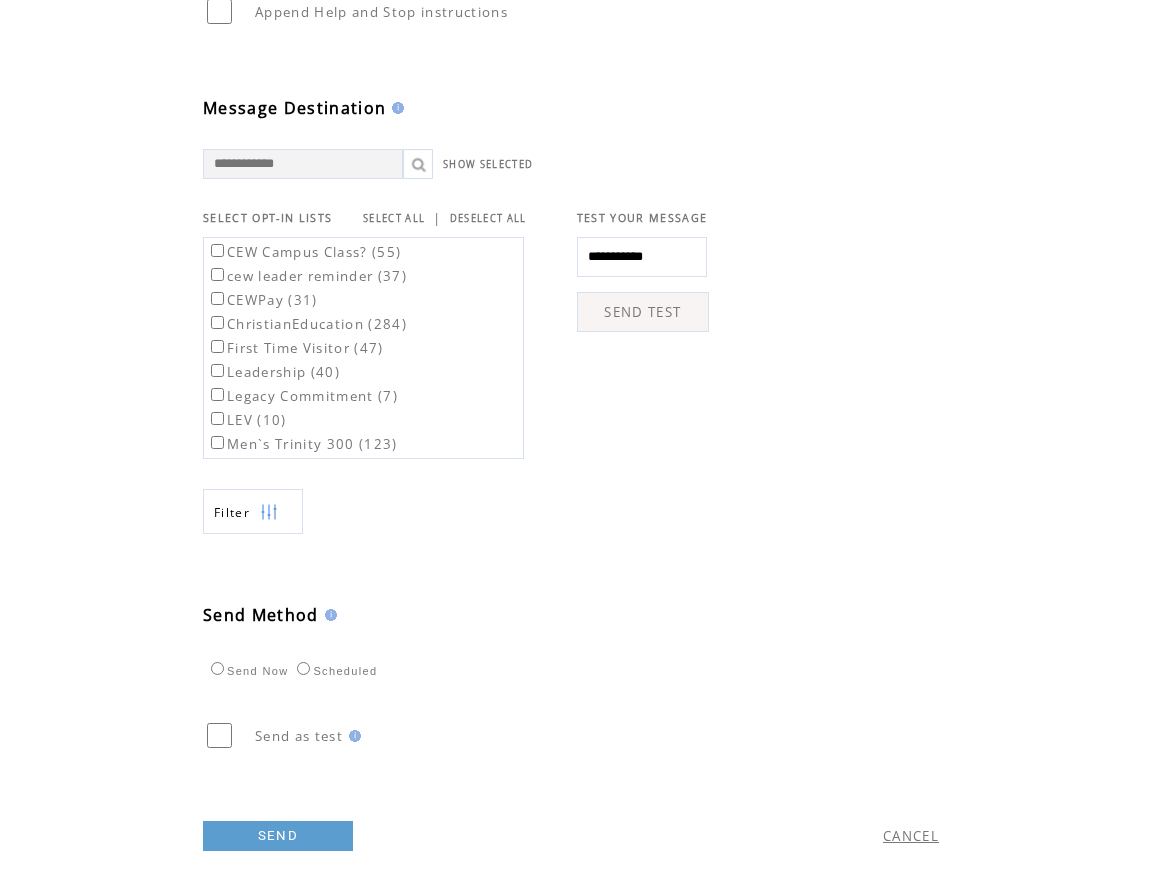 click on "Scheduled" at bounding box center [247, 671] 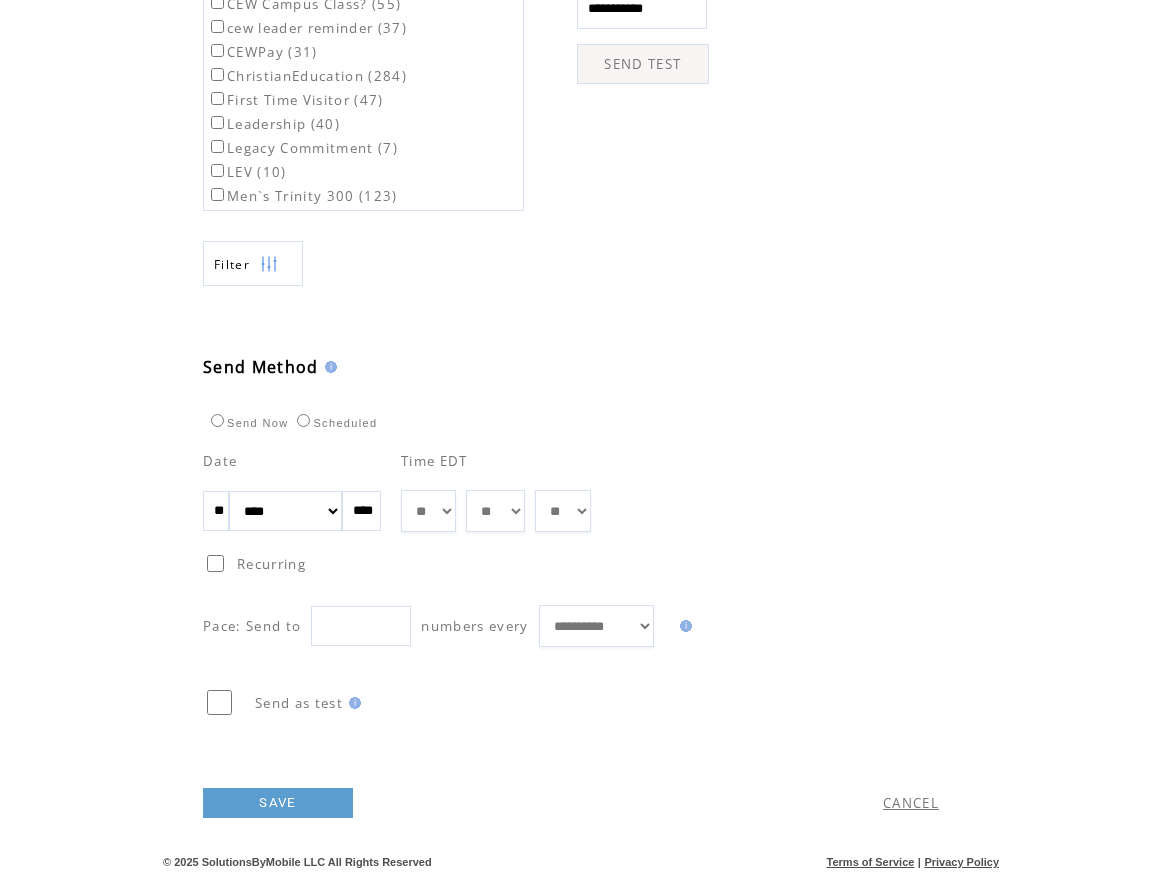 scroll, scrollTop: 778, scrollLeft: 0, axis: vertical 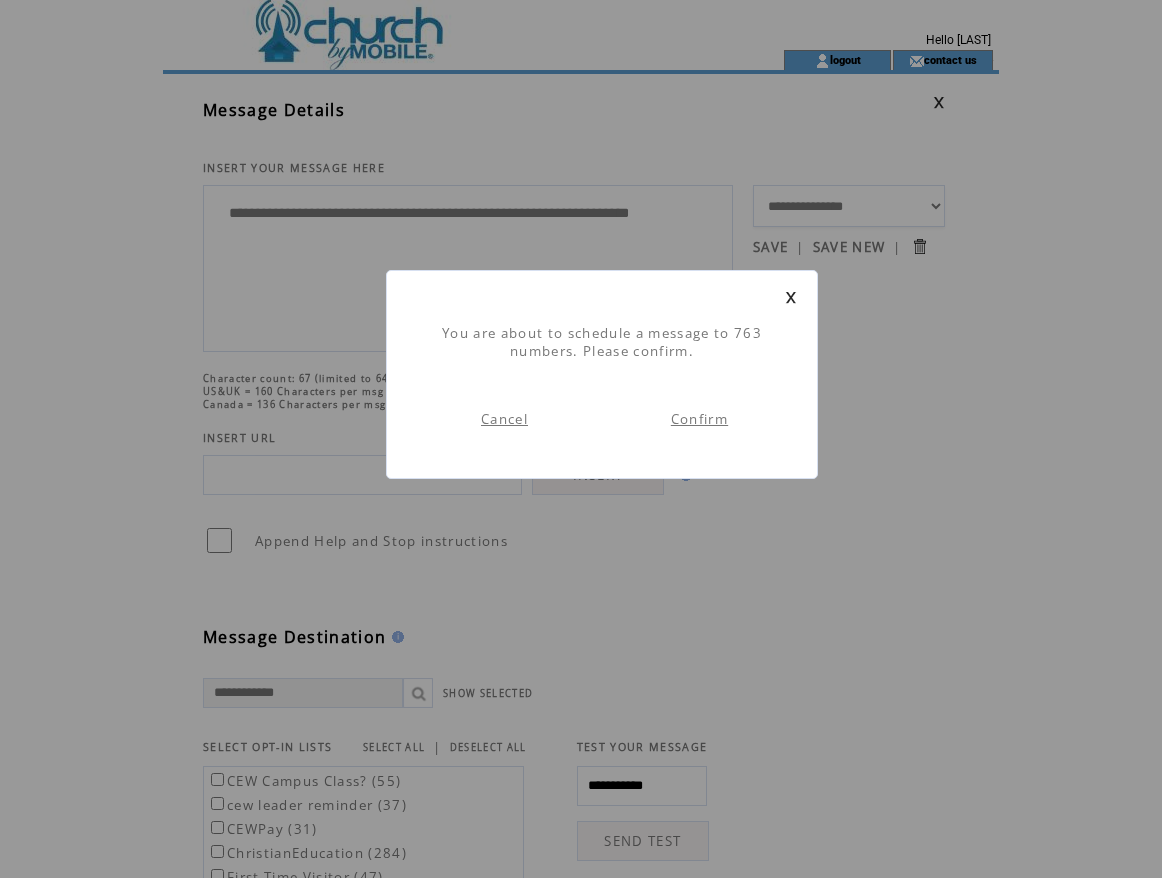 click on "Confirm" at bounding box center (699, 419) 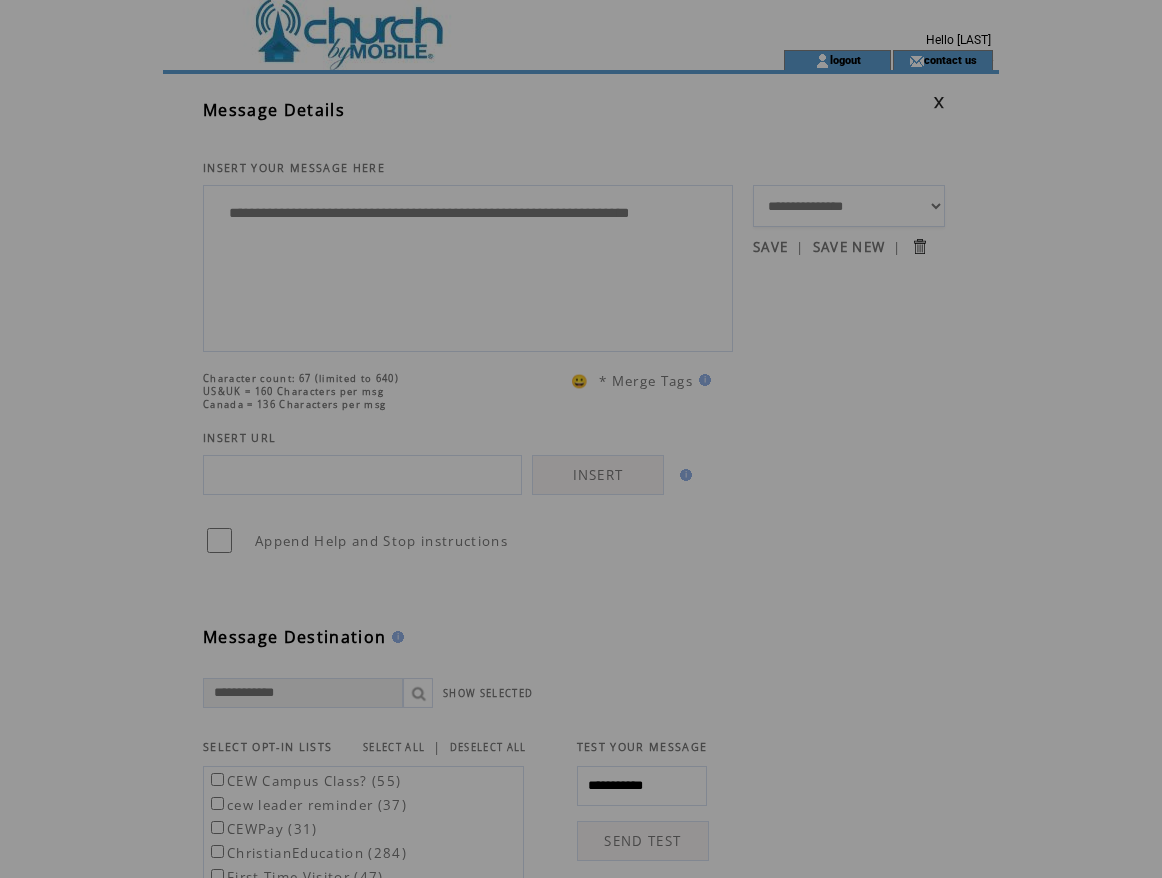 scroll, scrollTop: 0, scrollLeft: 0, axis: both 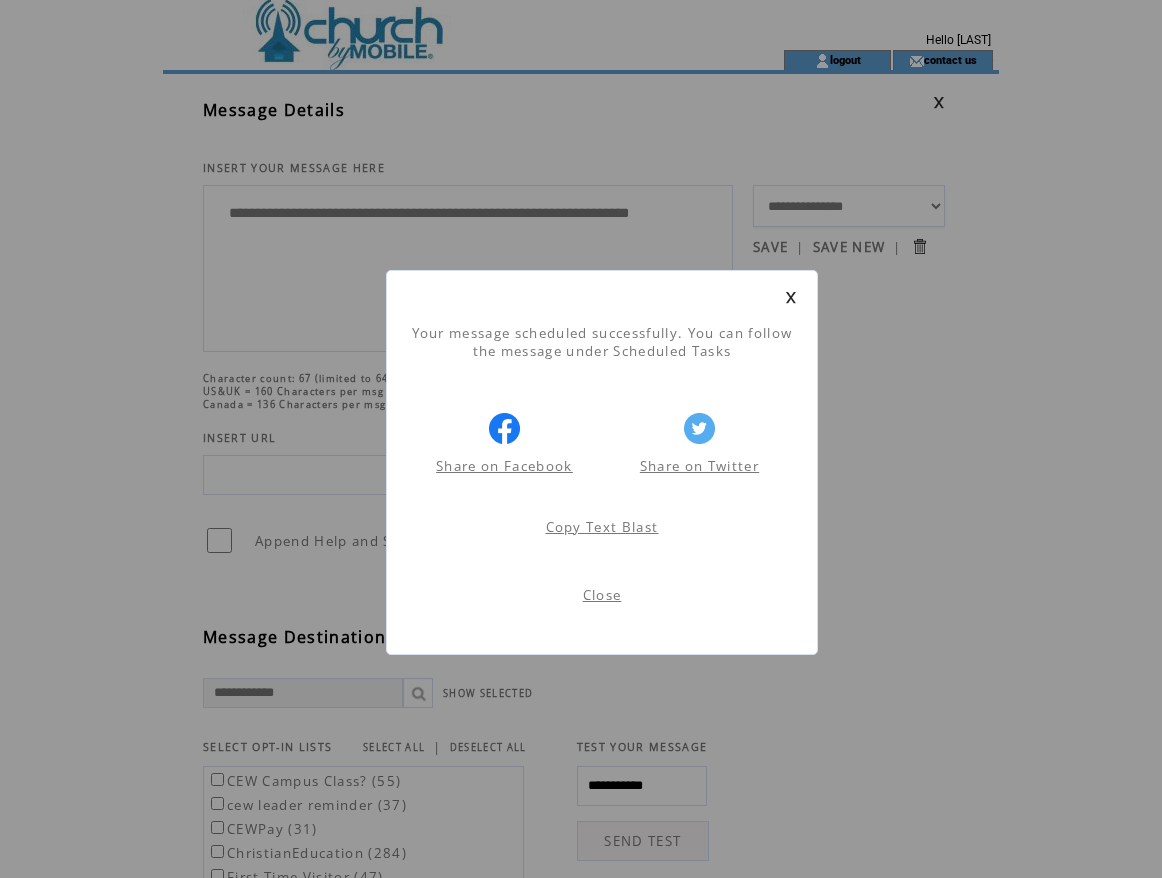 click on "Close" at bounding box center [602, 595] 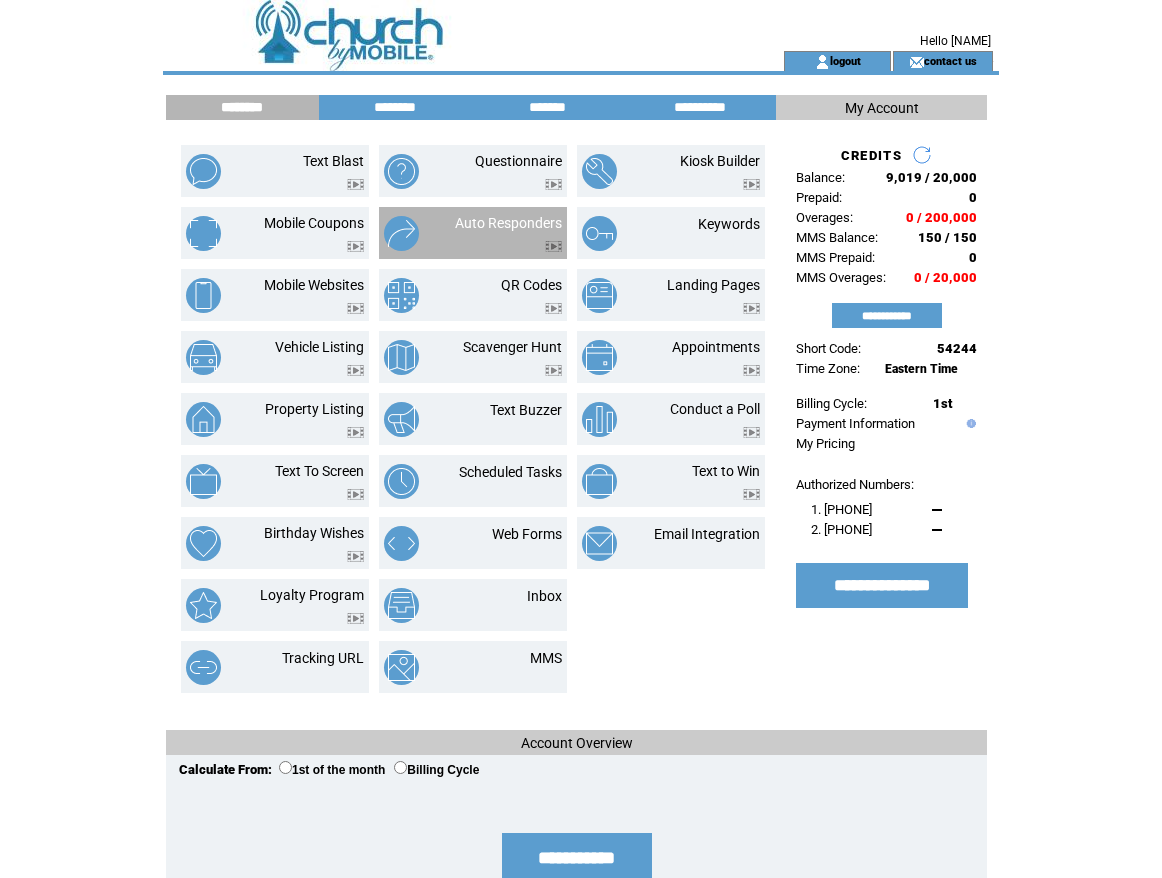 scroll, scrollTop: 0, scrollLeft: 0, axis: both 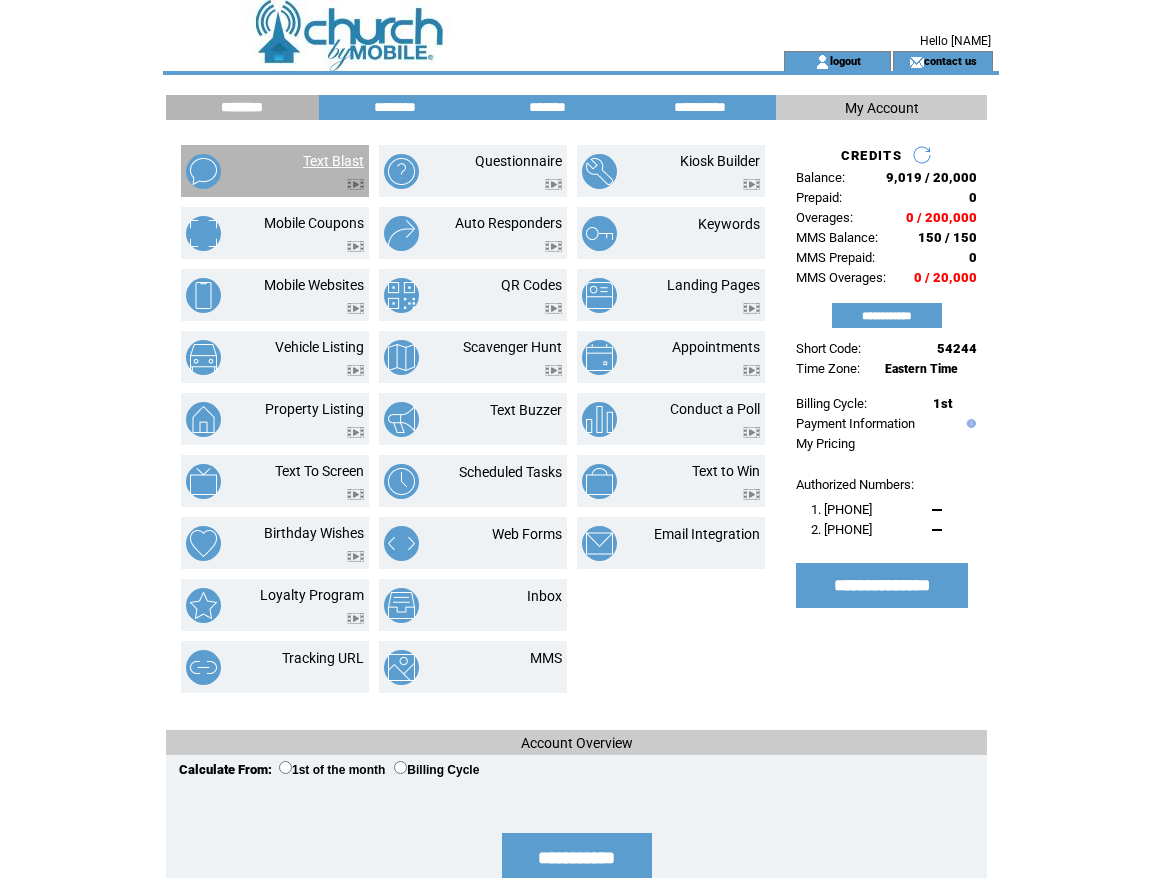 click on "Text Blast" at bounding box center [333, 161] 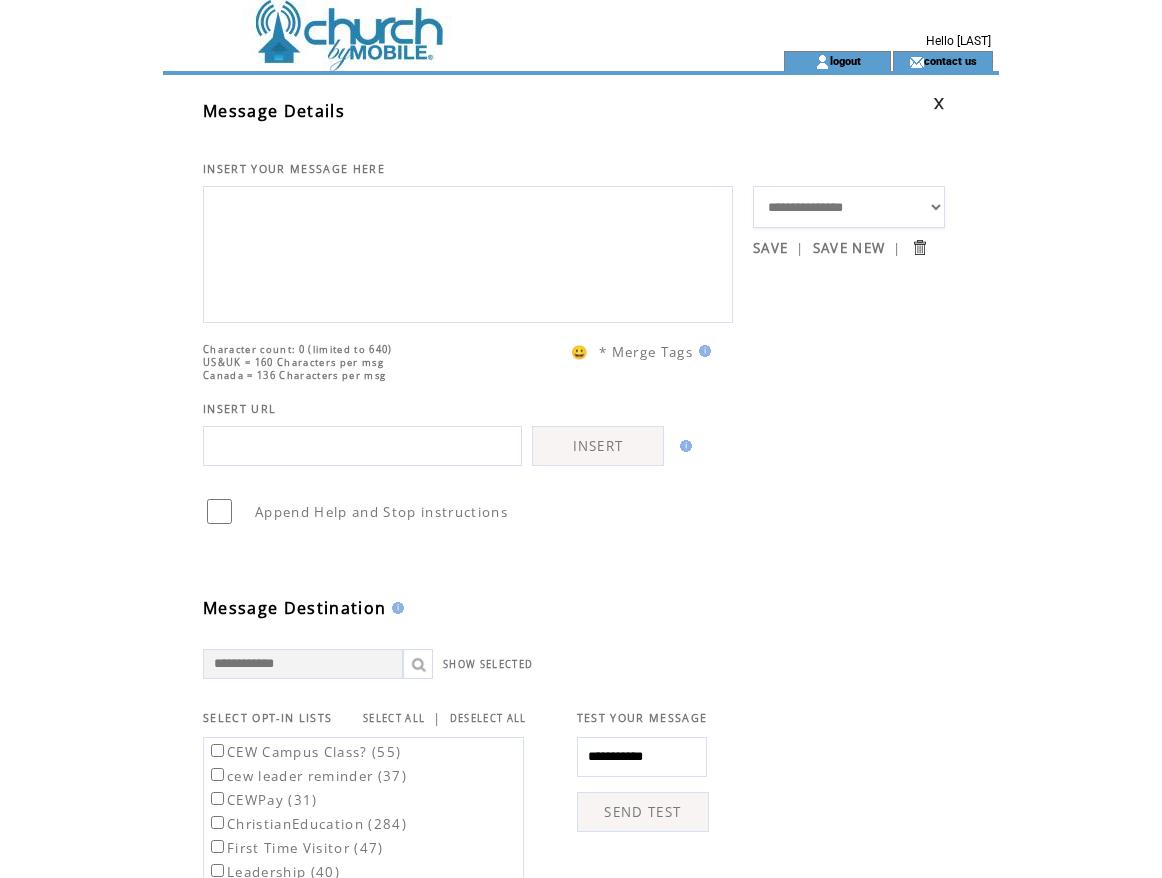 scroll, scrollTop: 0, scrollLeft: 0, axis: both 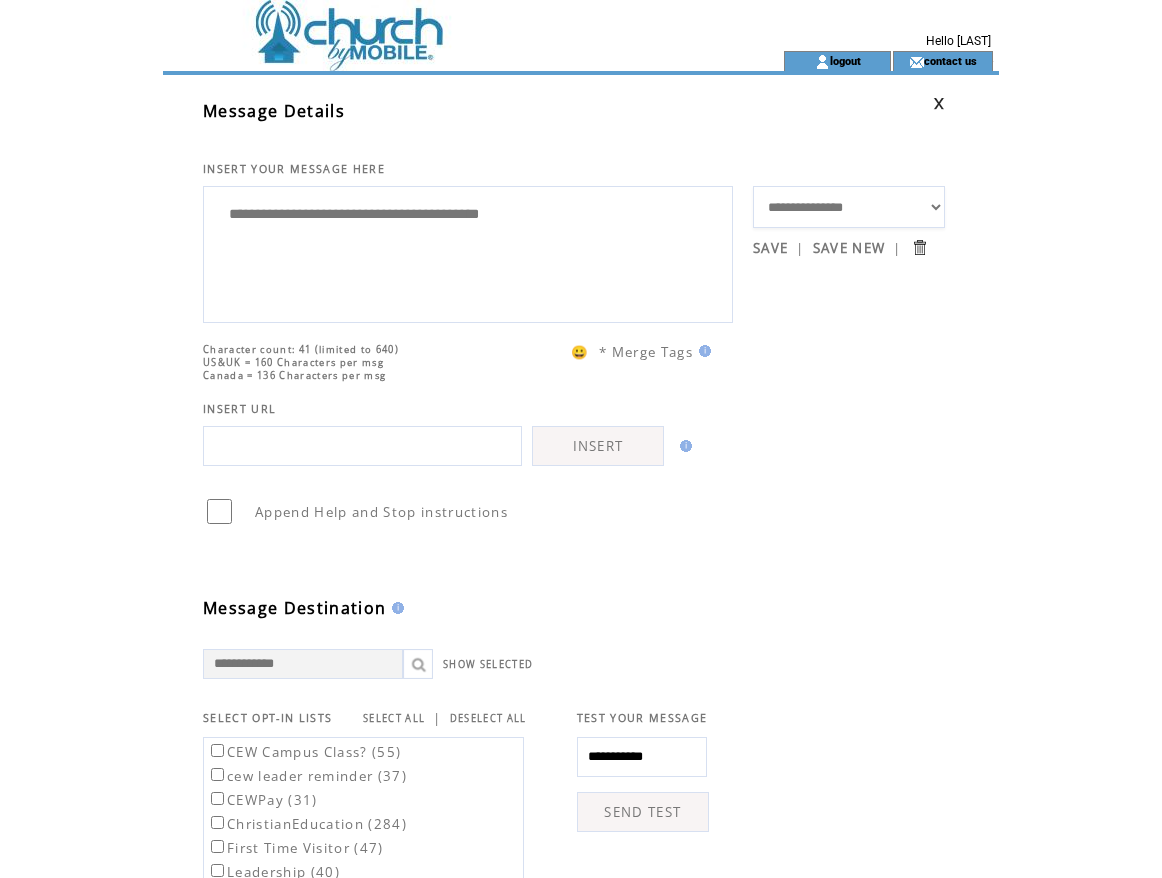 paste on "**********" 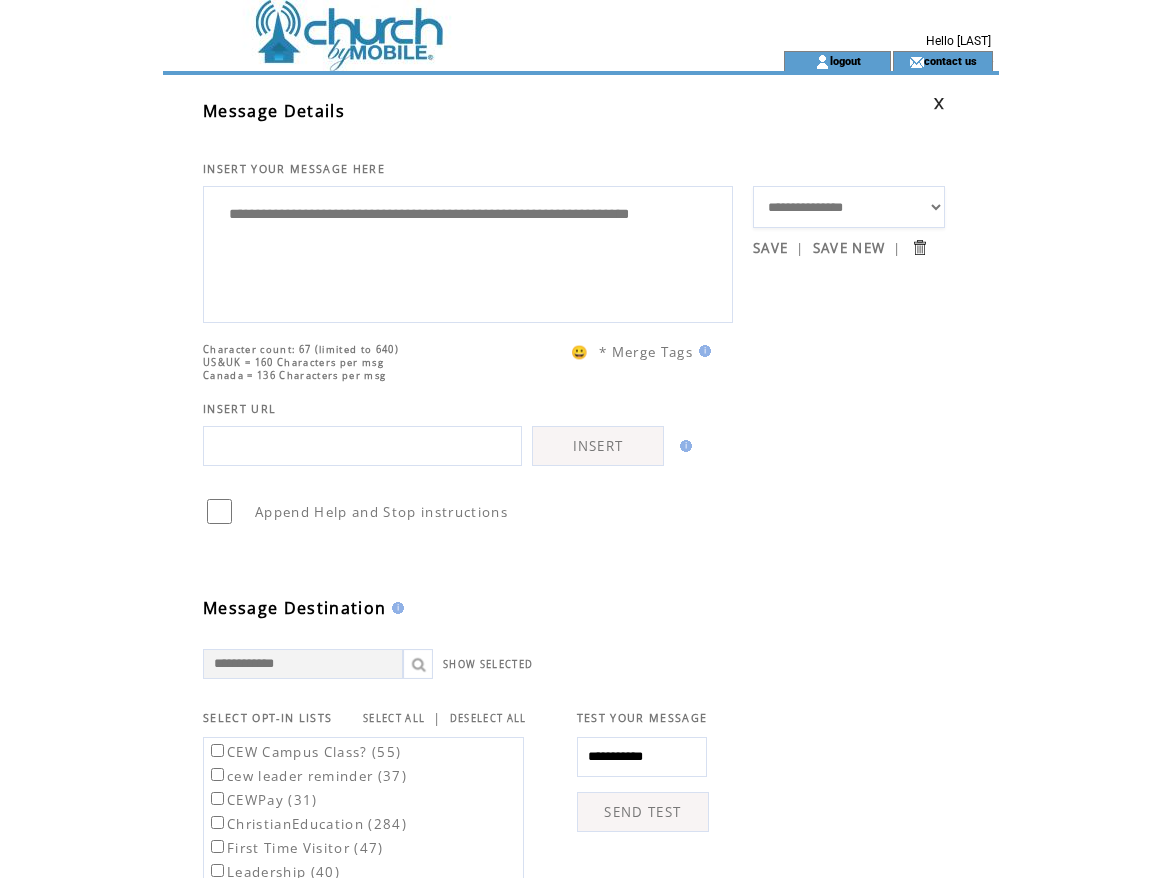 type on "**********" 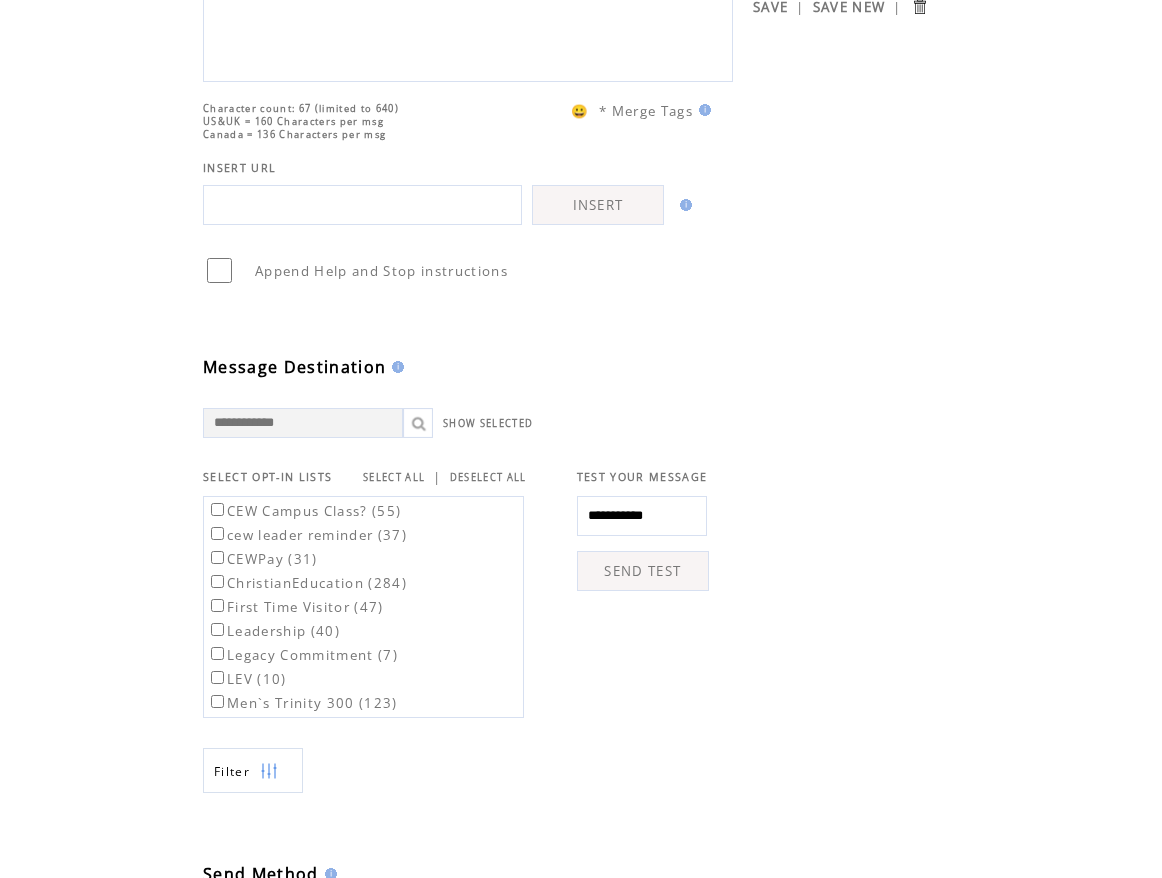 scroll, scrollTop: 500, scrollLeft: 0, axis: vertical 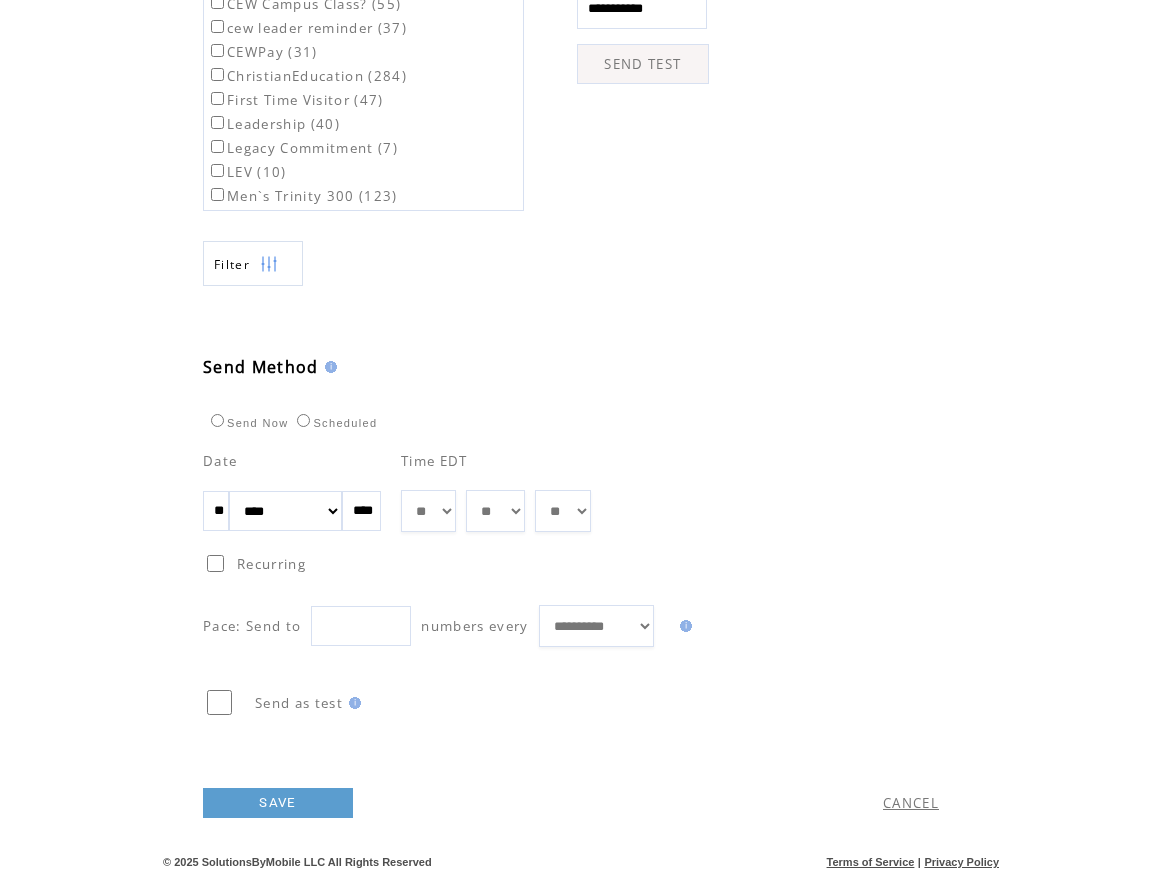 click on "**" at bounding box center [216, 511] 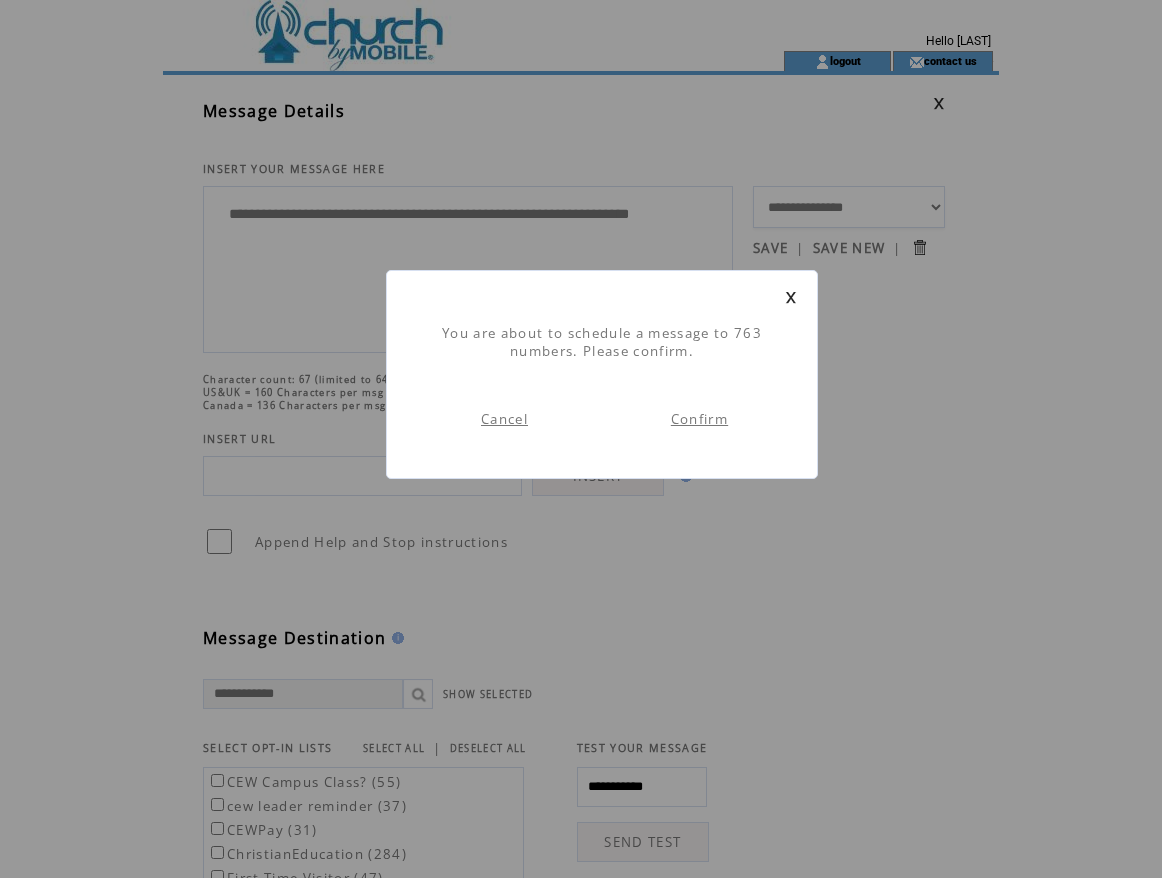 scroll, scrollTop: 1, scrollLeft: 0, axis: vertical 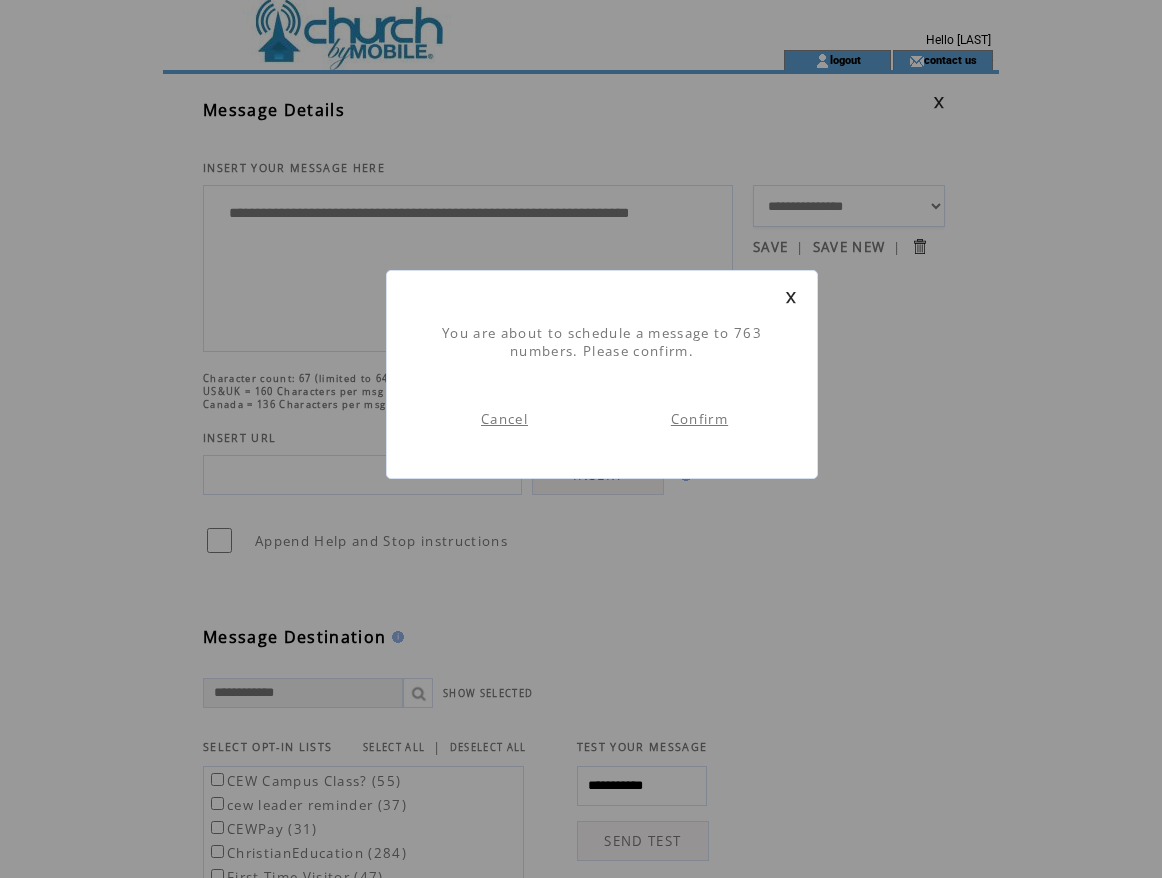 click on "Confirm" at bounding box center (699, 419) 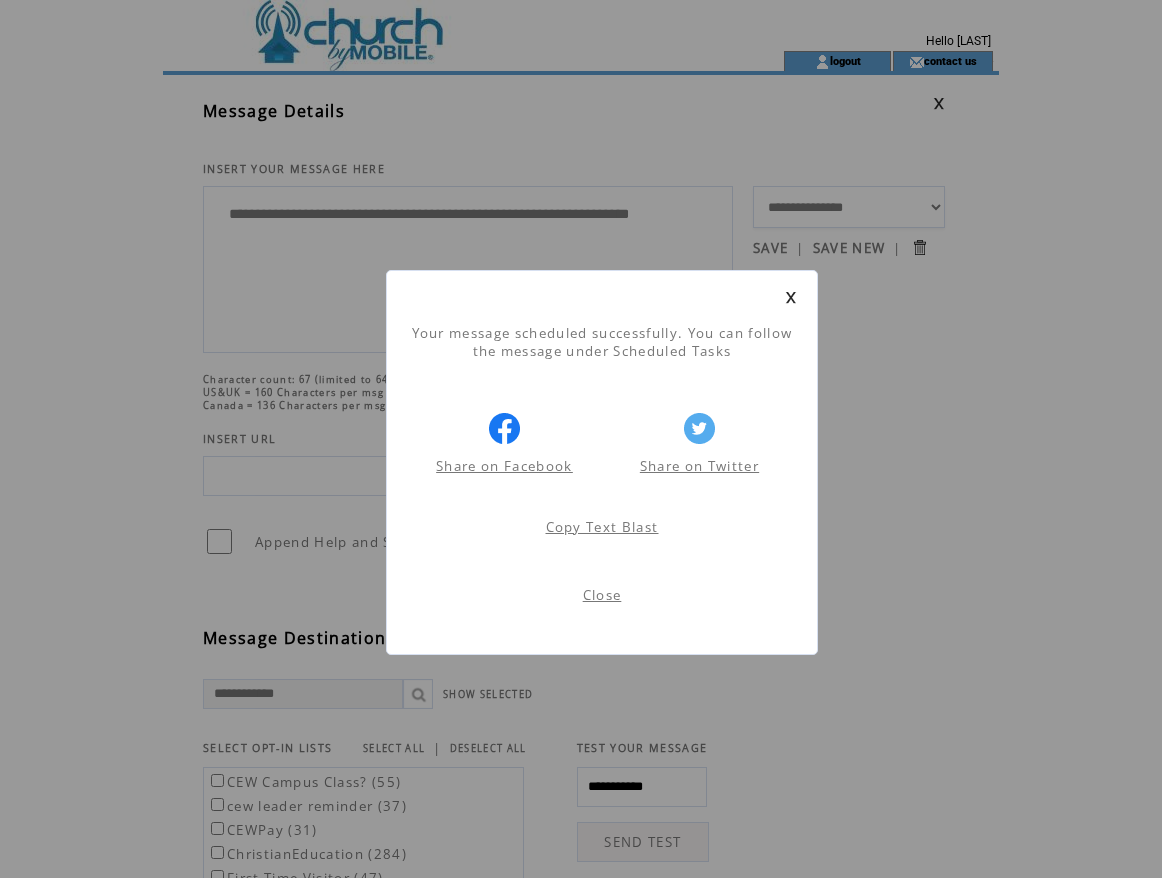 scroll, scrollTop: 1, scrollLeft: 0, axis: vertical 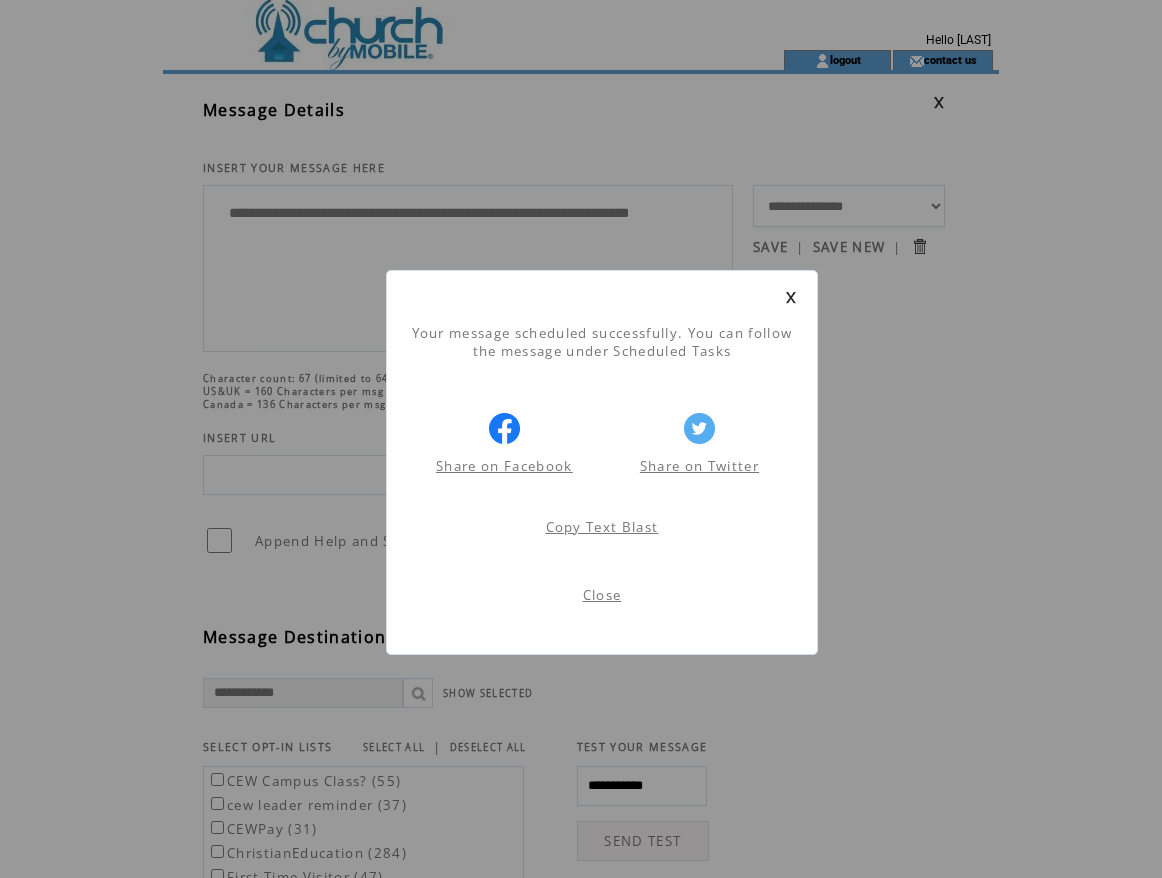 click on "Close" at bounding box center [602, 595] 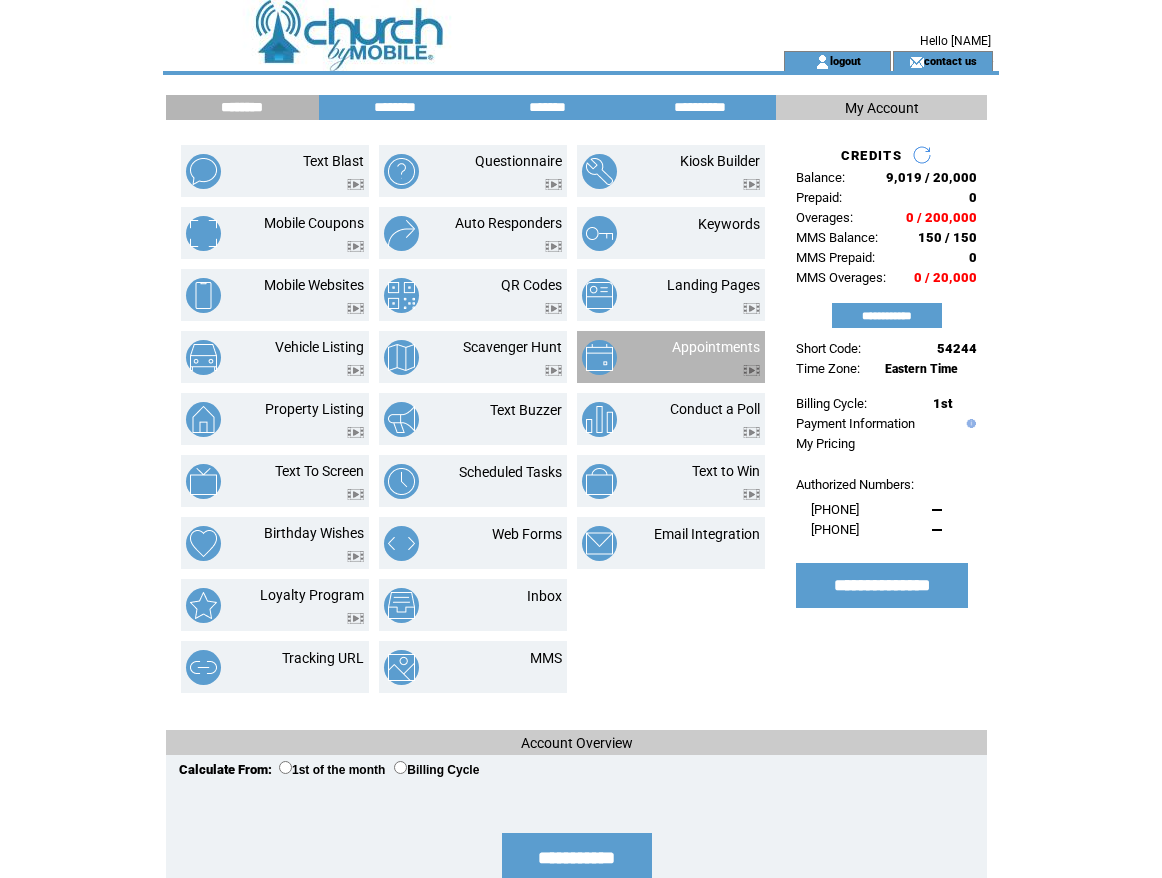 scroll, scrollTop: 0, scrollLeft: 0, axis: both 